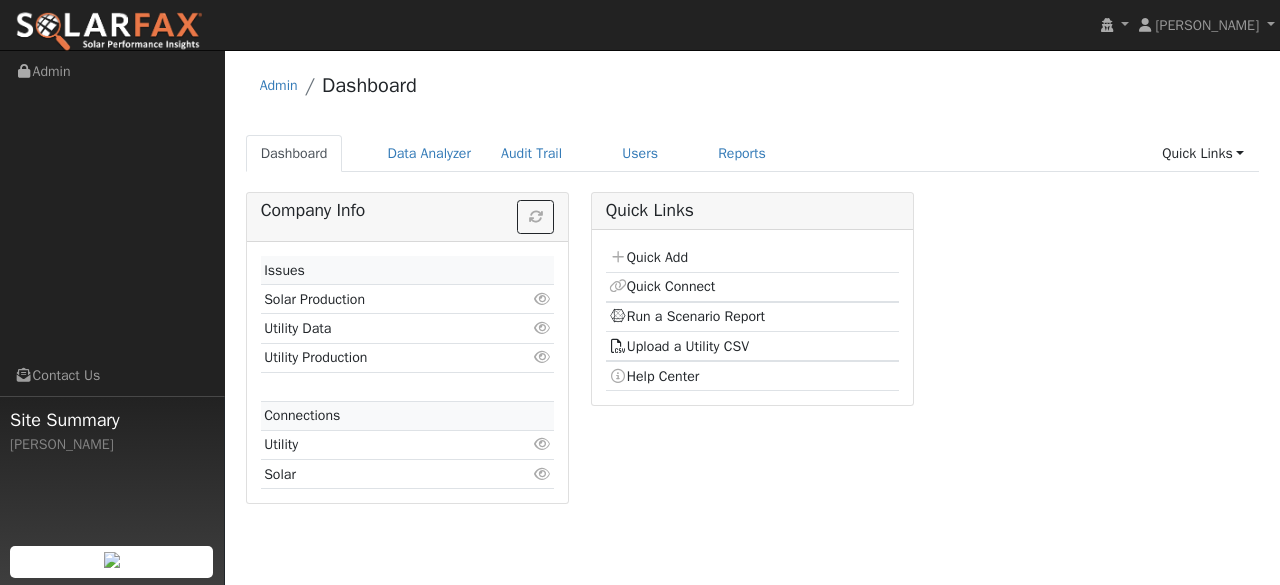 scroll, scrollTop: 0, scrollLeft: 0, axis: both 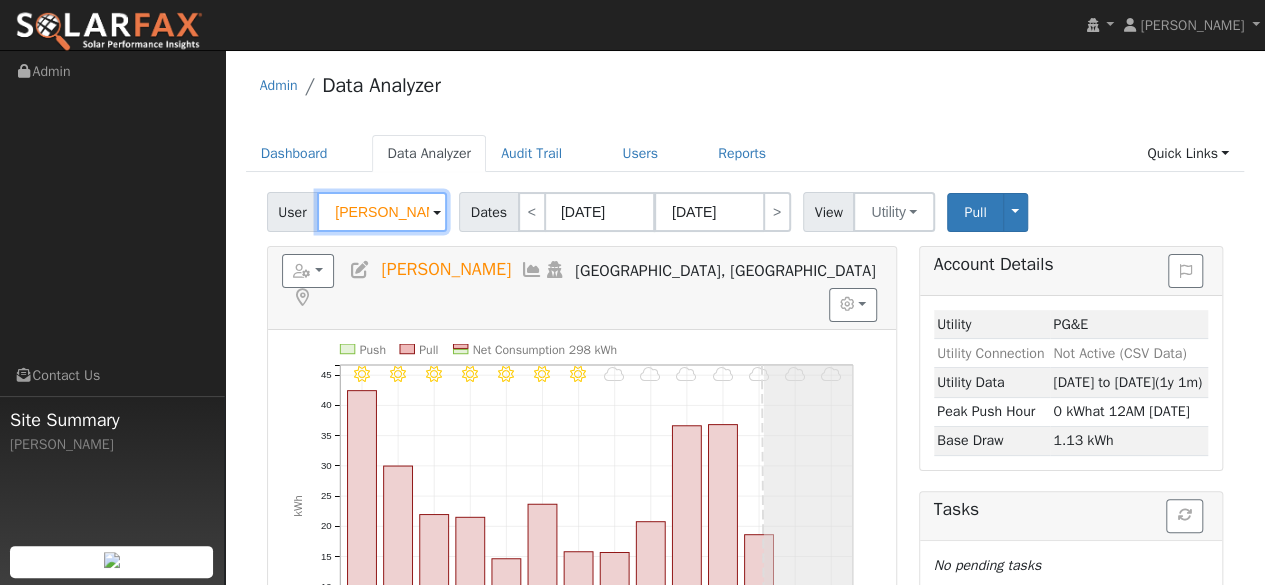 click on "[PERSON_NAME]" at bounding box center (382, 212) 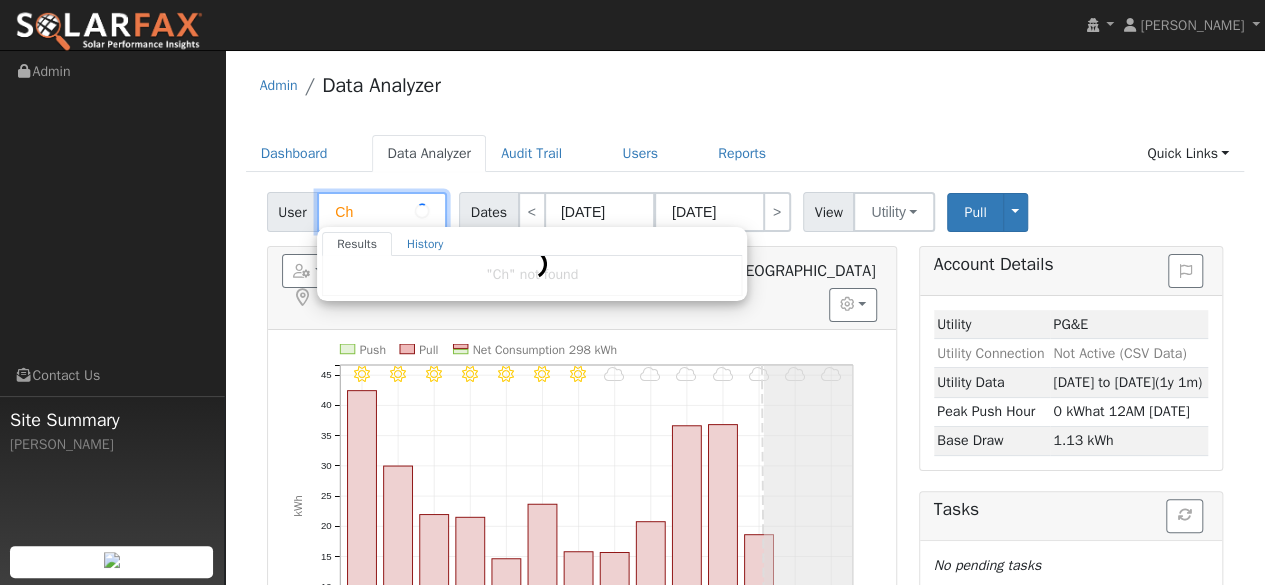 type on "C" 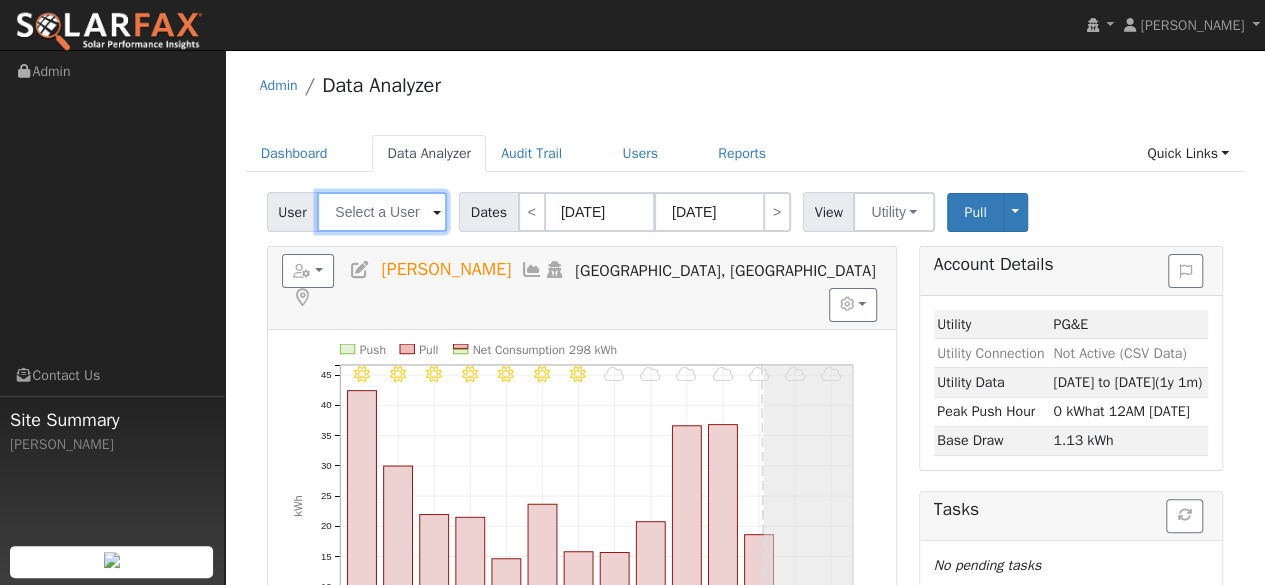 type 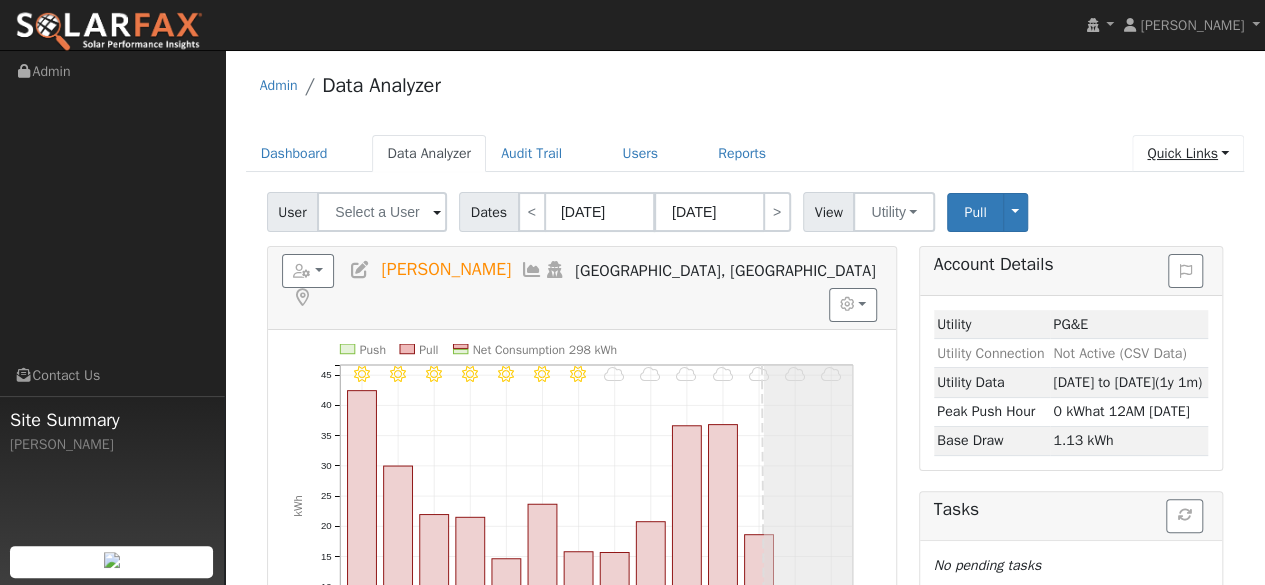 click on "Quick Links" at bounding box center (1188, 153) 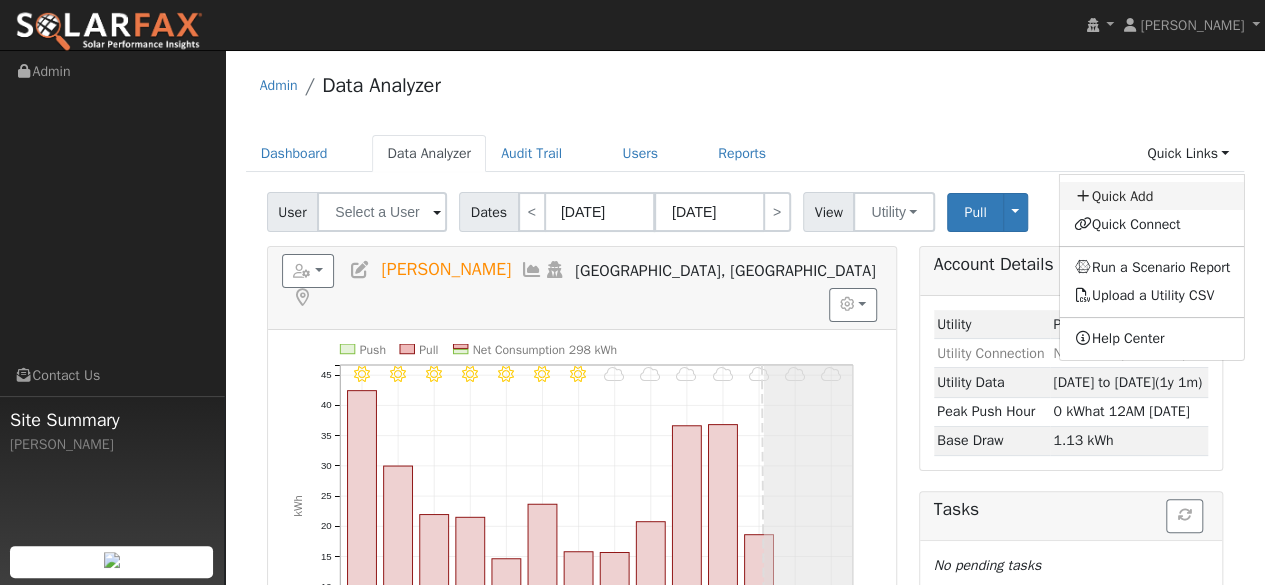 click on "Quick Add" at bounding box center (1152, 196) 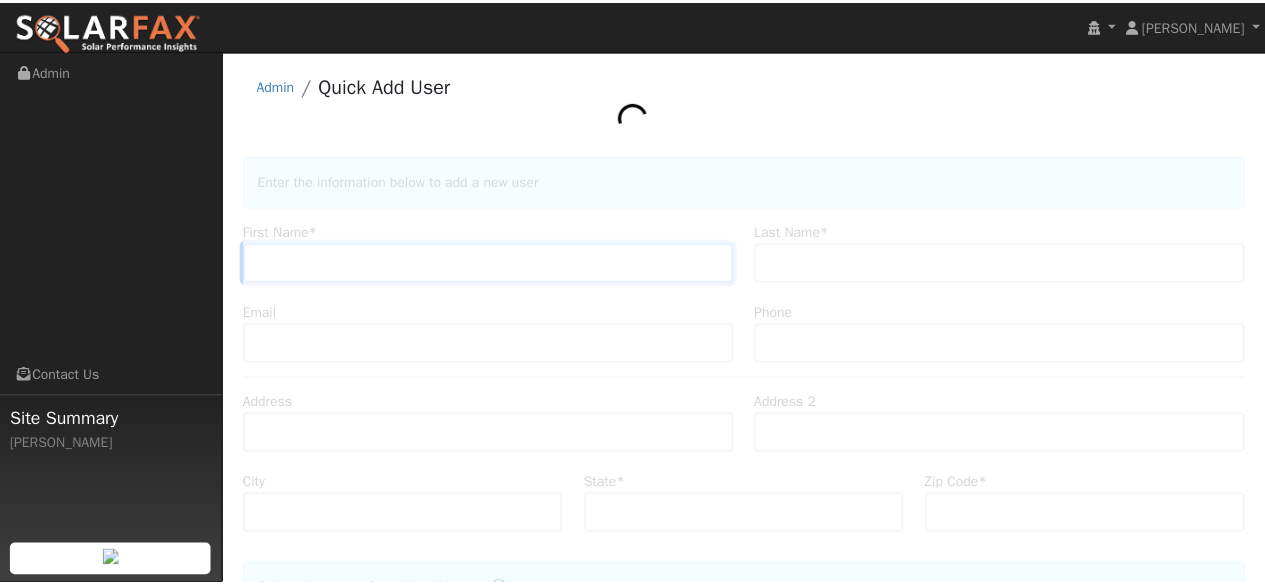 scroll, scrollTop: 0, scrollLeft: 0, axis: both 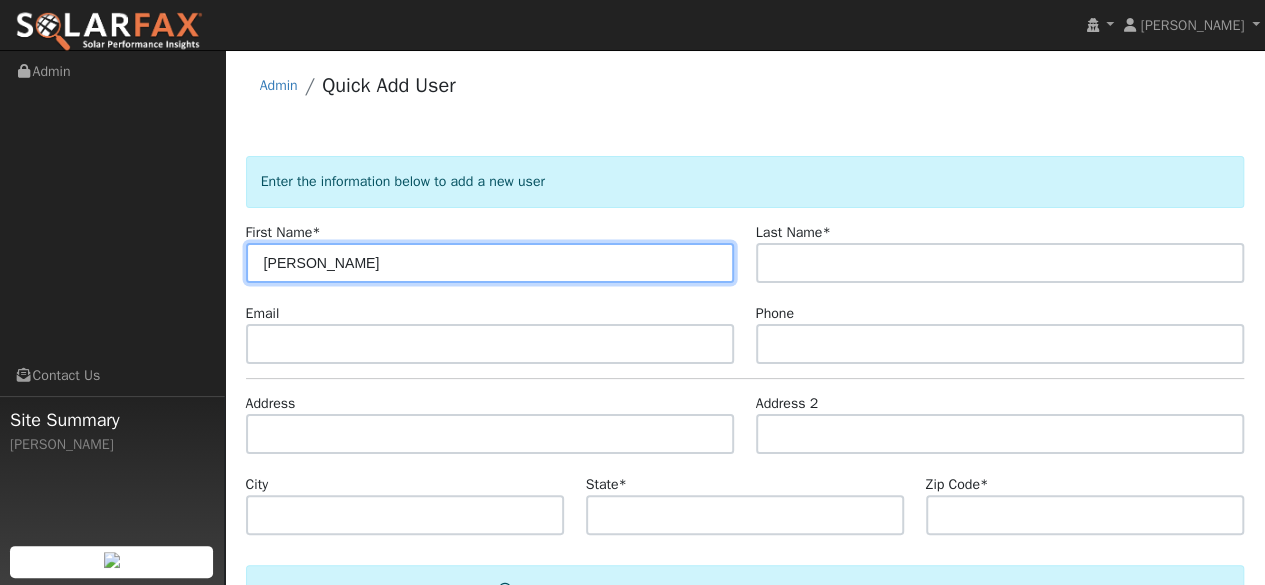 type on "[PERSON_NAME]" 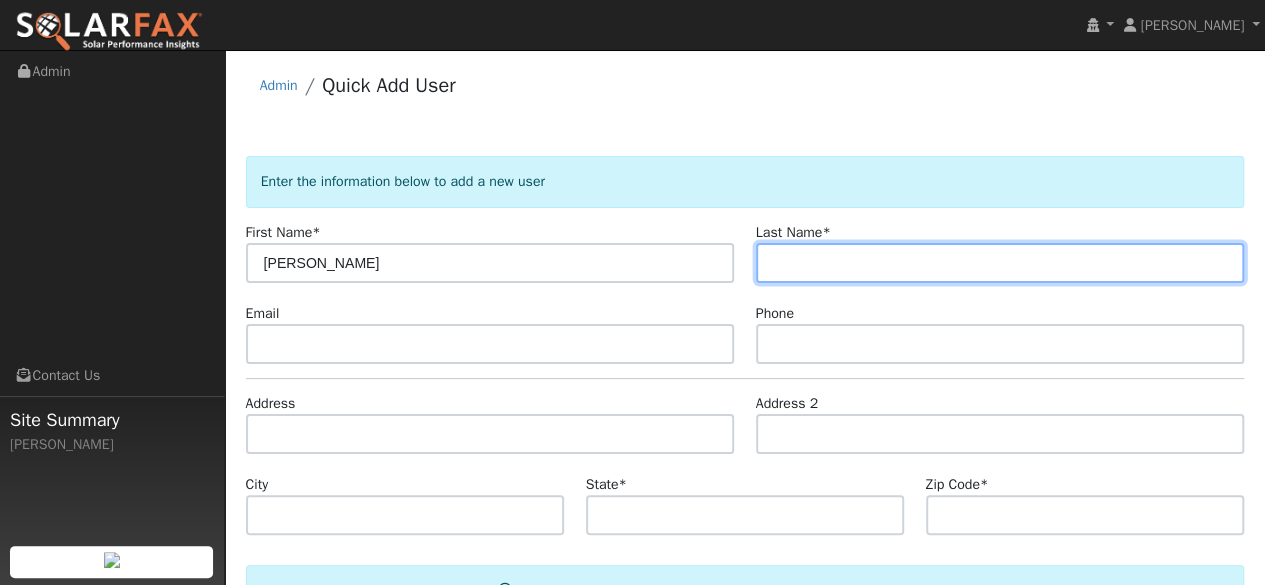 click at bounding box center (1000, 263) 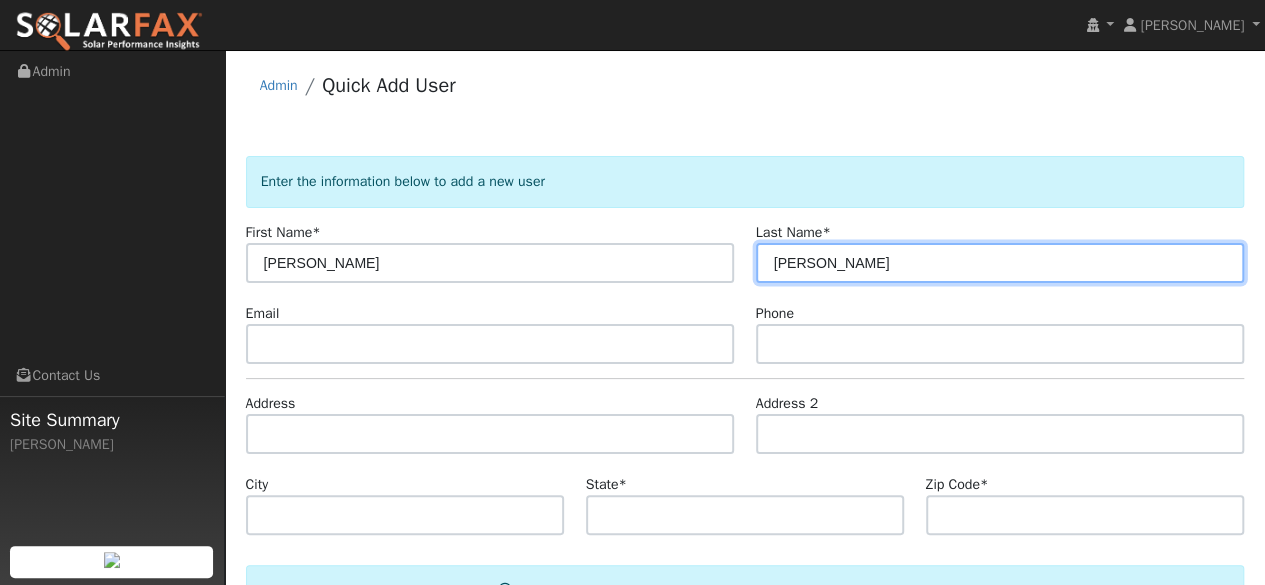 type on "[PERSON_NAME]" 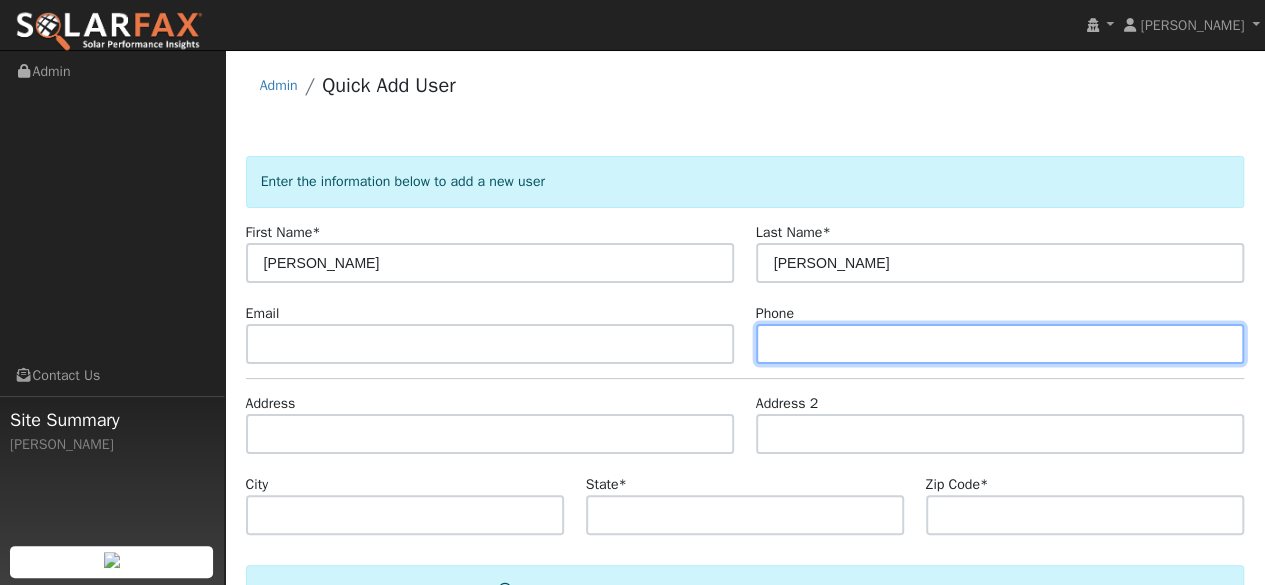 click at bounding box center (1000, 344) 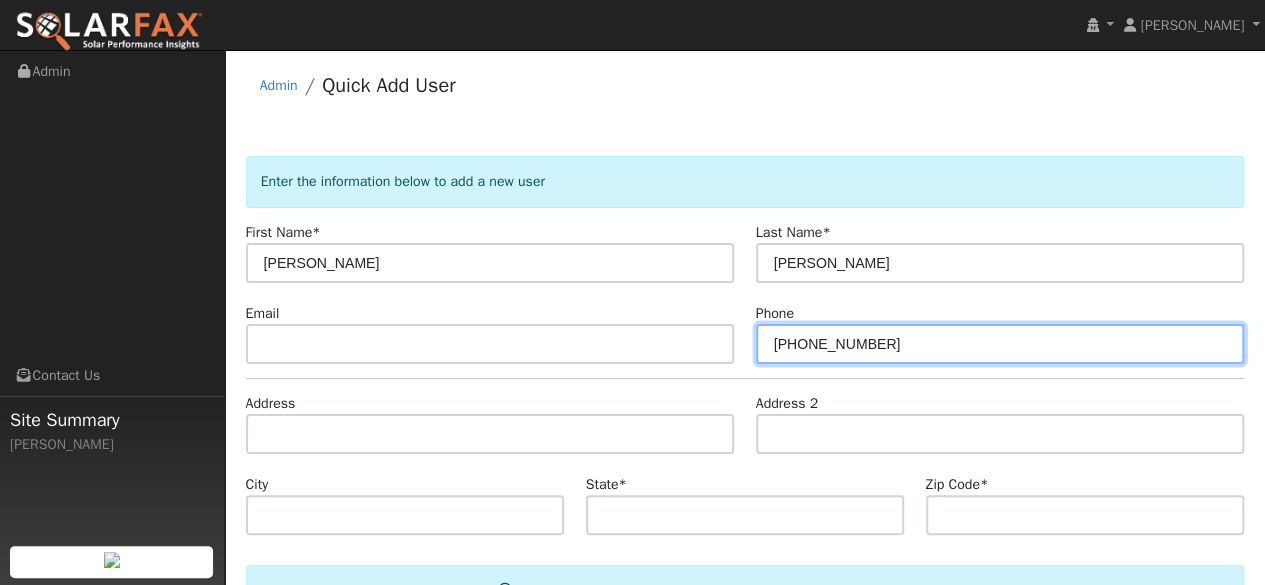 scroll, scrollTop: 100, scrollLeft: 0, axis: vertical 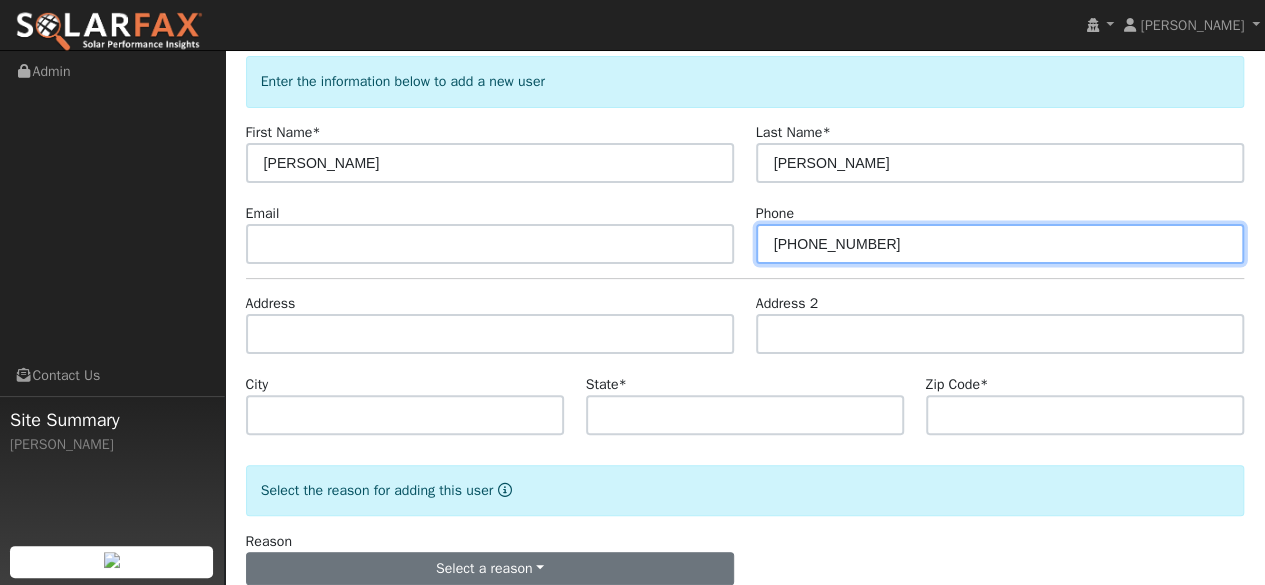 type on "[PHONE_NUMBER]" 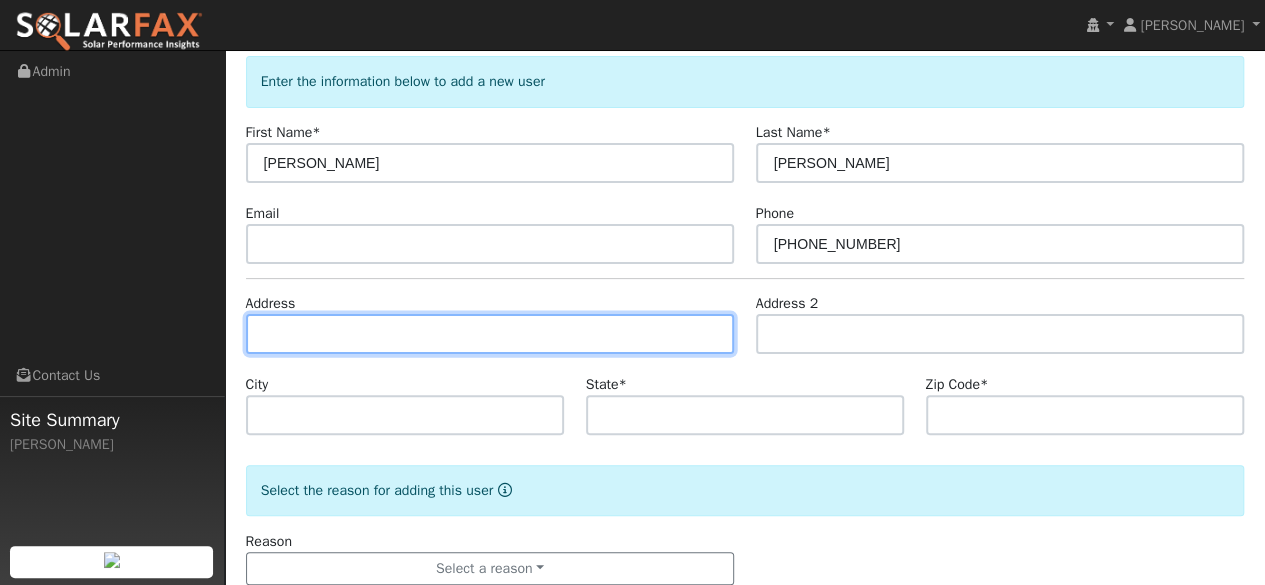 click at bounding box center (490, 334) 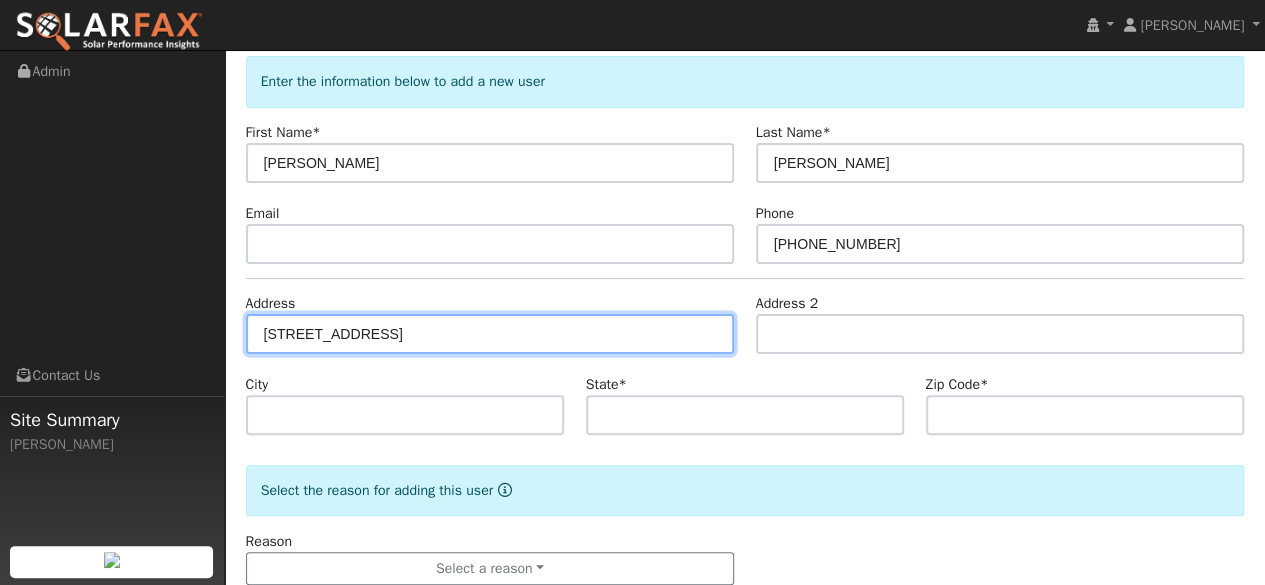type on "19 Rancho Drive" 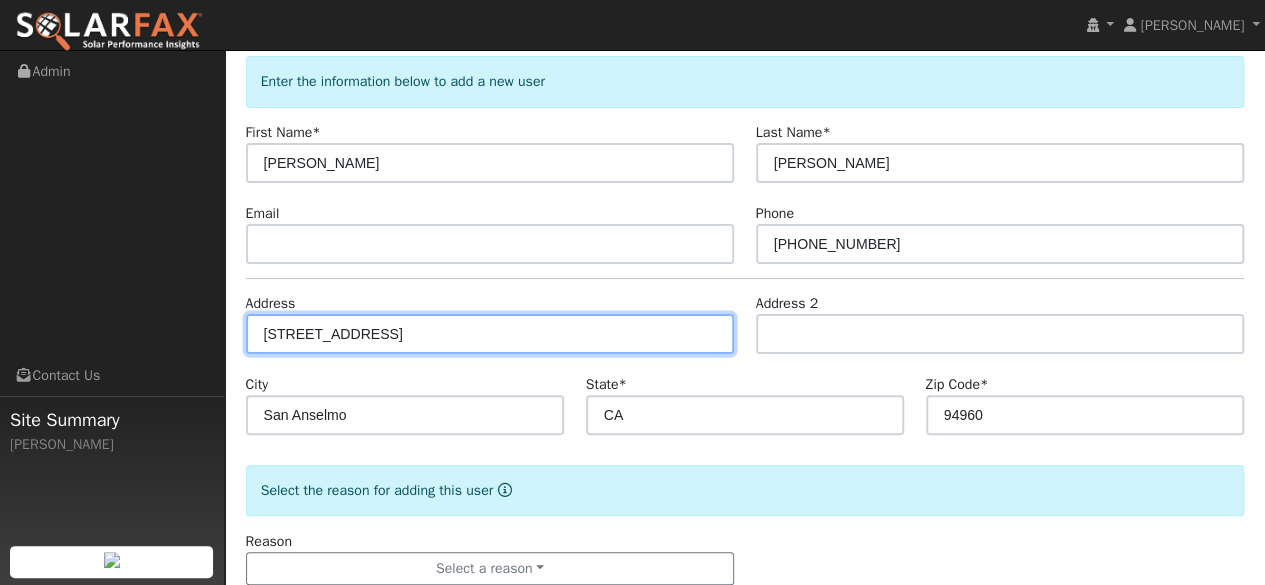 scroll, scrollTop: 148, scrollLeft: 0, axis: vertical 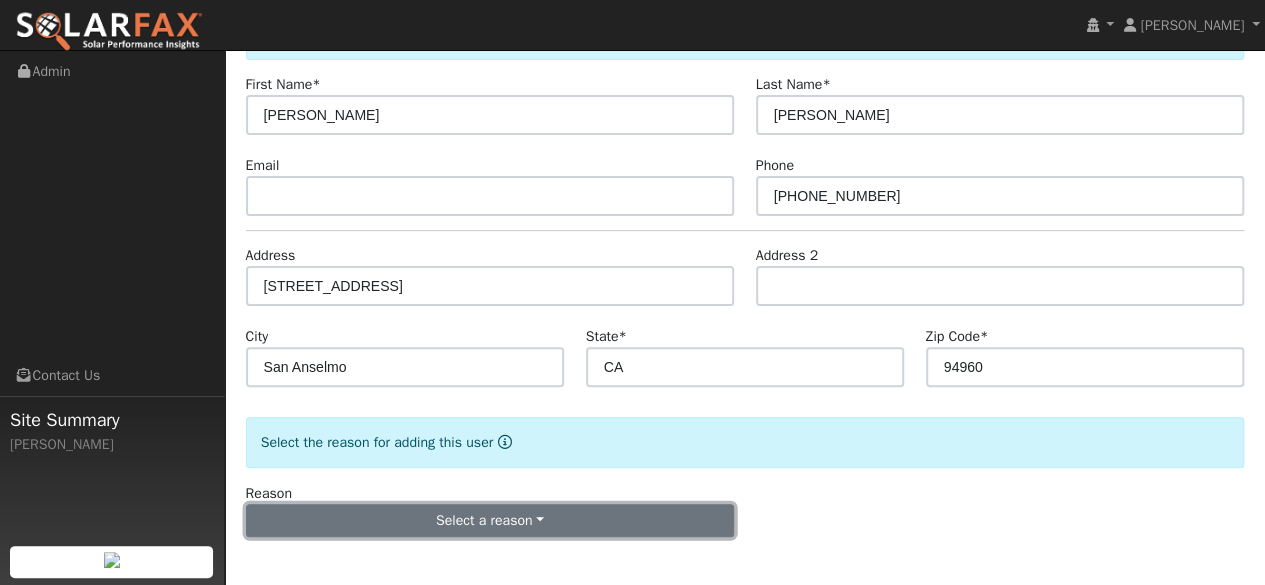 click on "Select a reason" at bounding box center [490, 521] 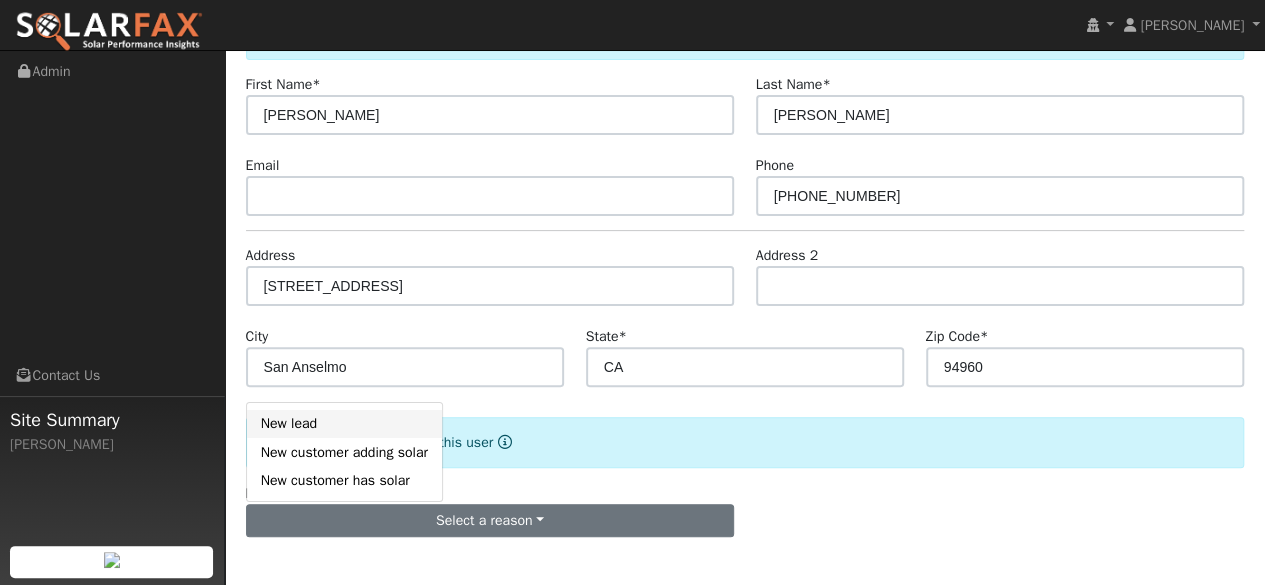 click on "New lead" at bounding box center (344, 424) 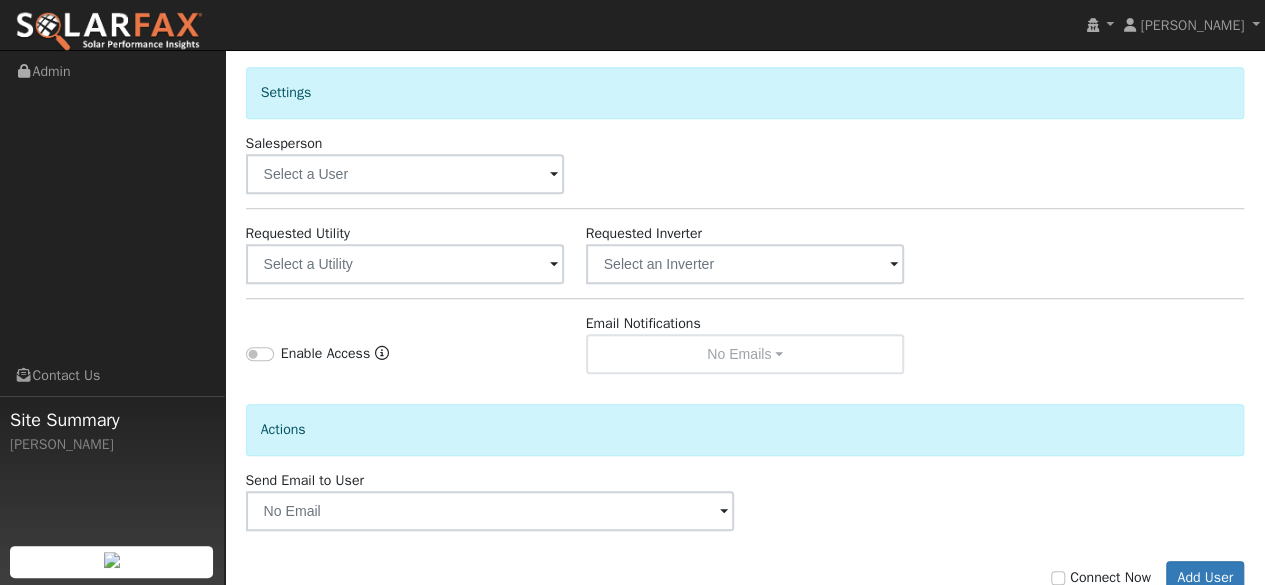 scroll, scrollTop: 703, scrollLeft: 0, axis: vertical 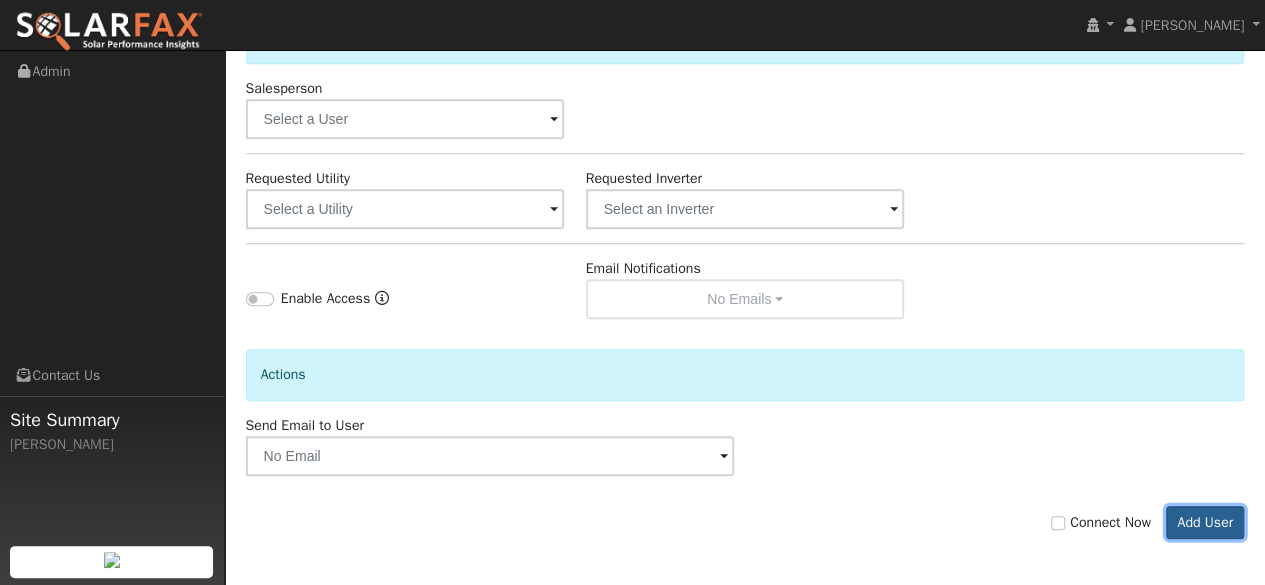 click on "Add User" at bounding box center [1205, 523] 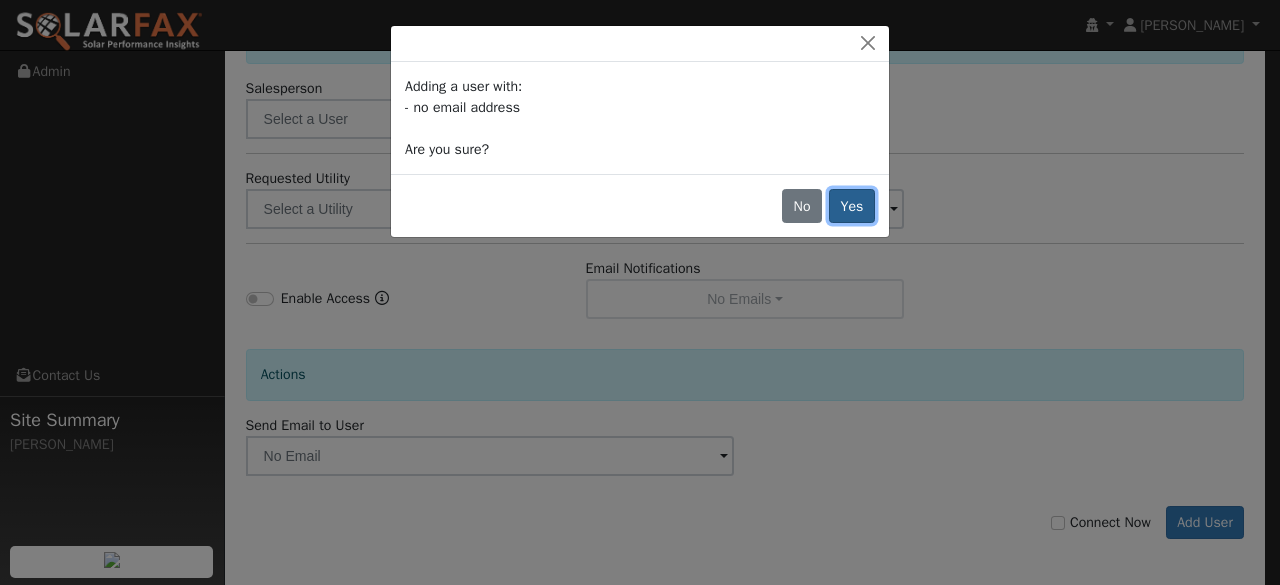 click on "Yes" at bounding box center [852, 206] 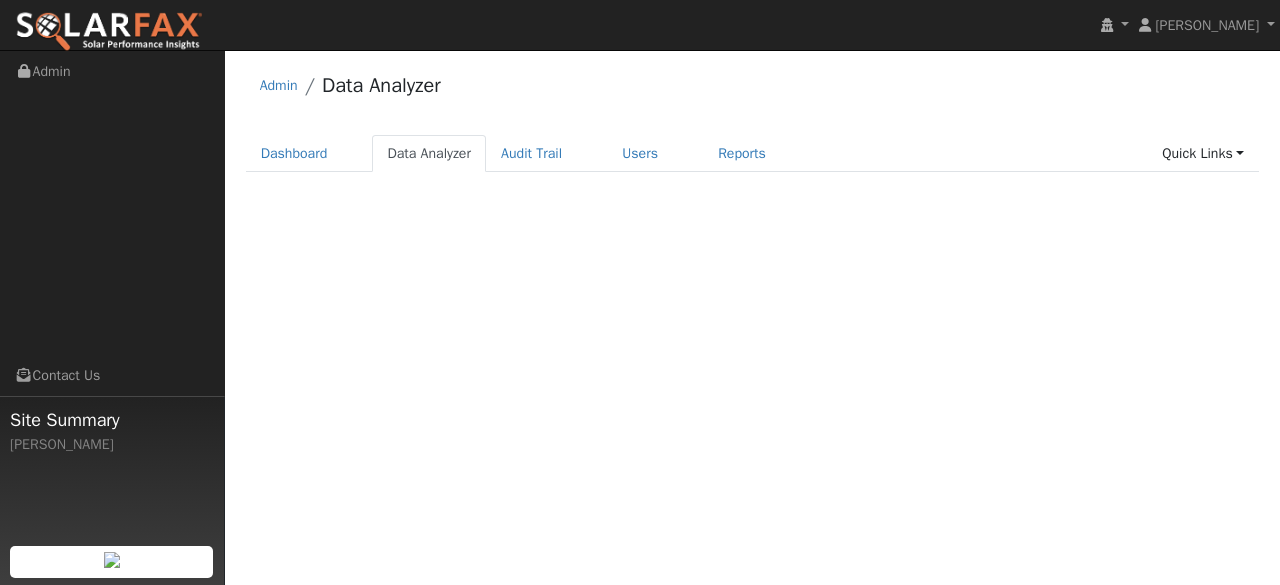 scroll, scrollTop: 0, scrollLeft: 0, axis: both 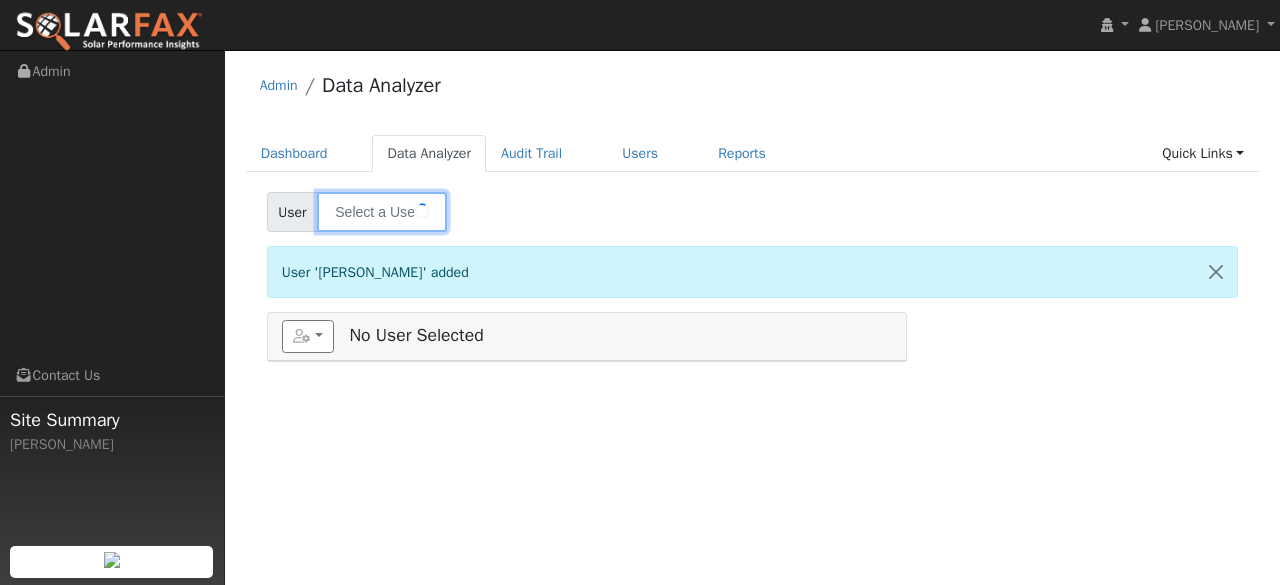 type on "[PERSON_NAME]" 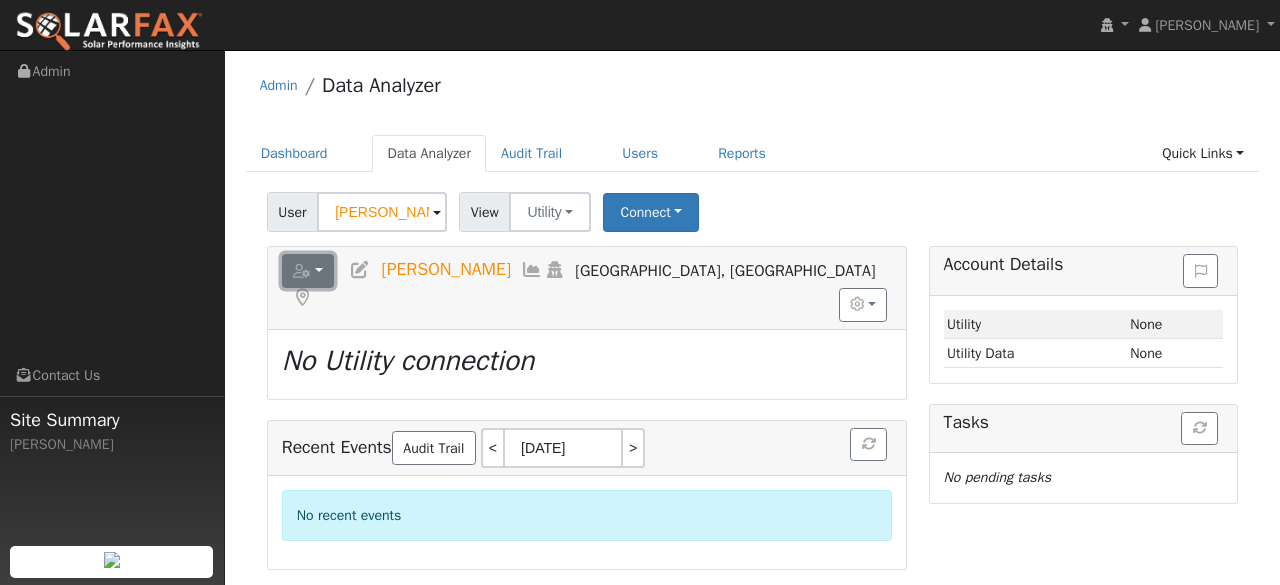 click at bounding box center [308, 271] 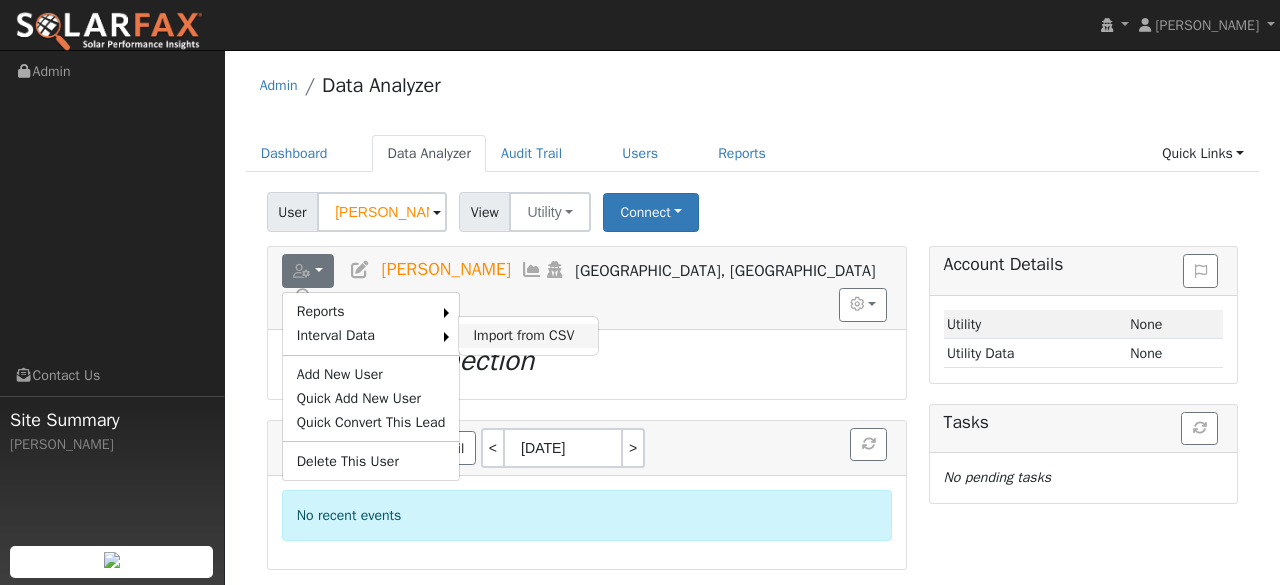 click on "Import from CSV" at bounding box center (528, 336) 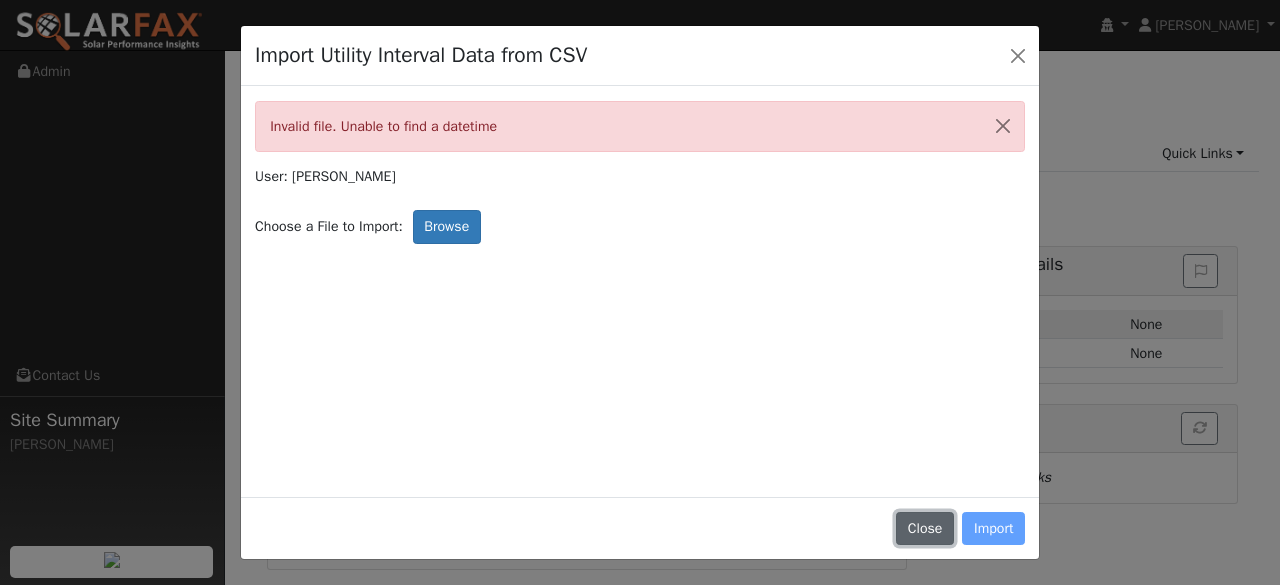 click on "Close" at bounding box center (925, 529) 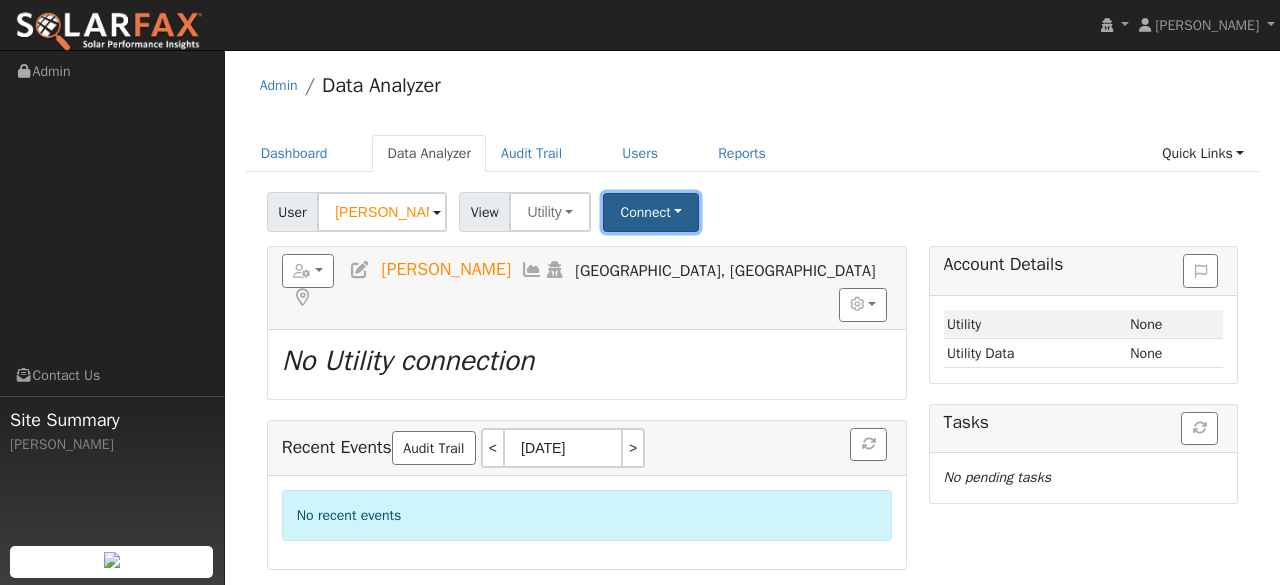 click on "Connect" at bounding box center (651, 212) 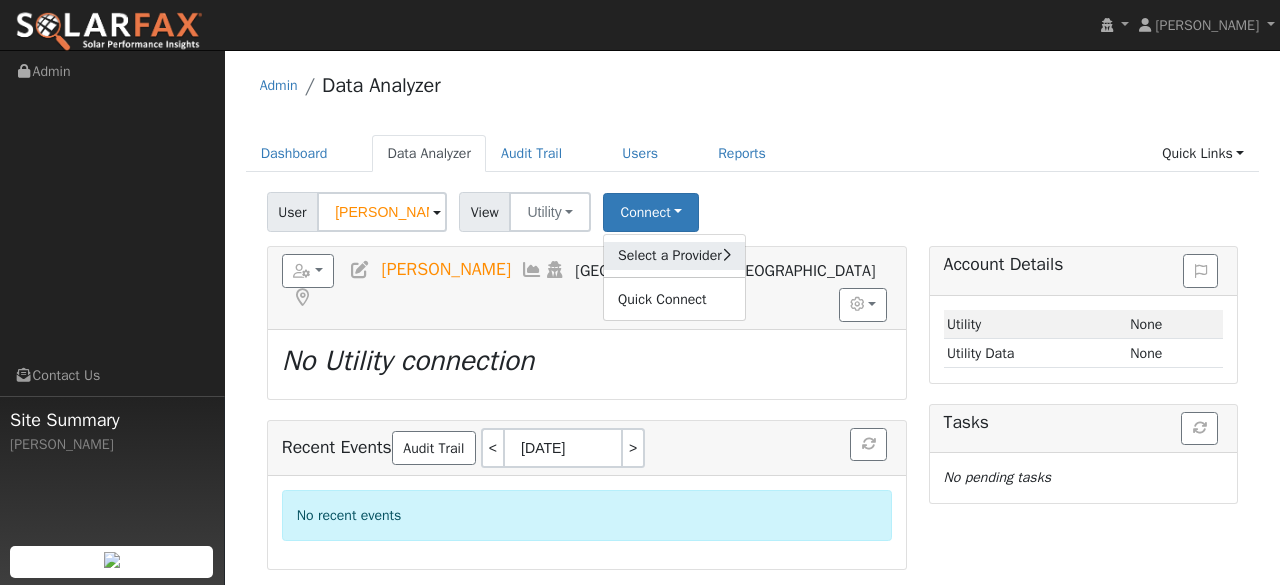 click on "Select a Provider" 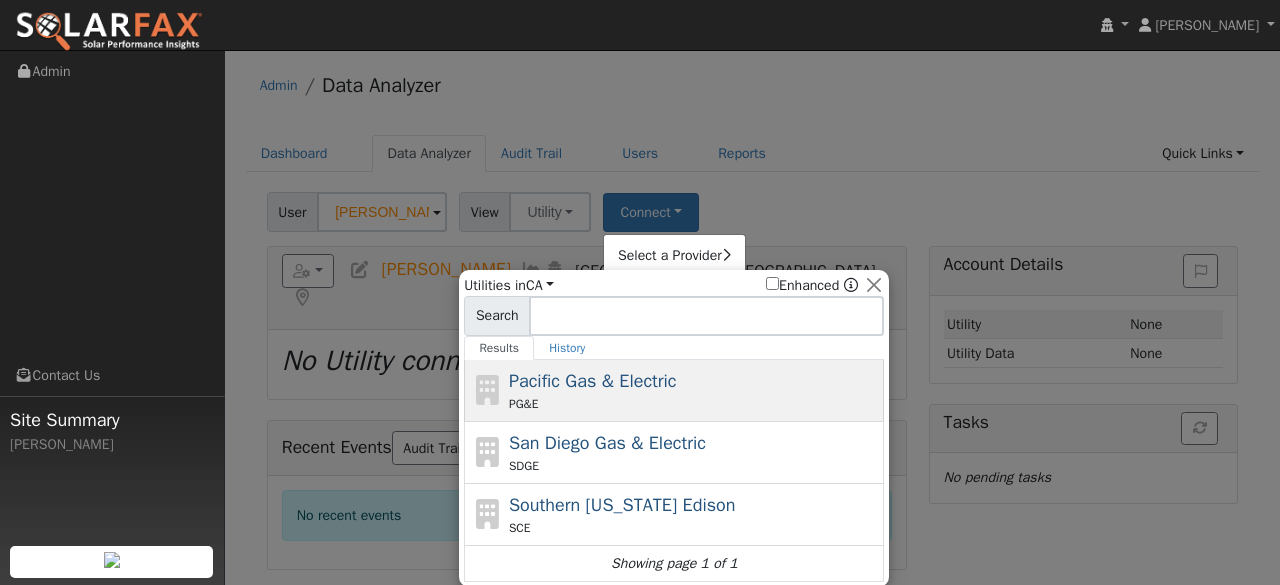 click on "Pacific Gas & Electric" at bounding box center [593, 381] 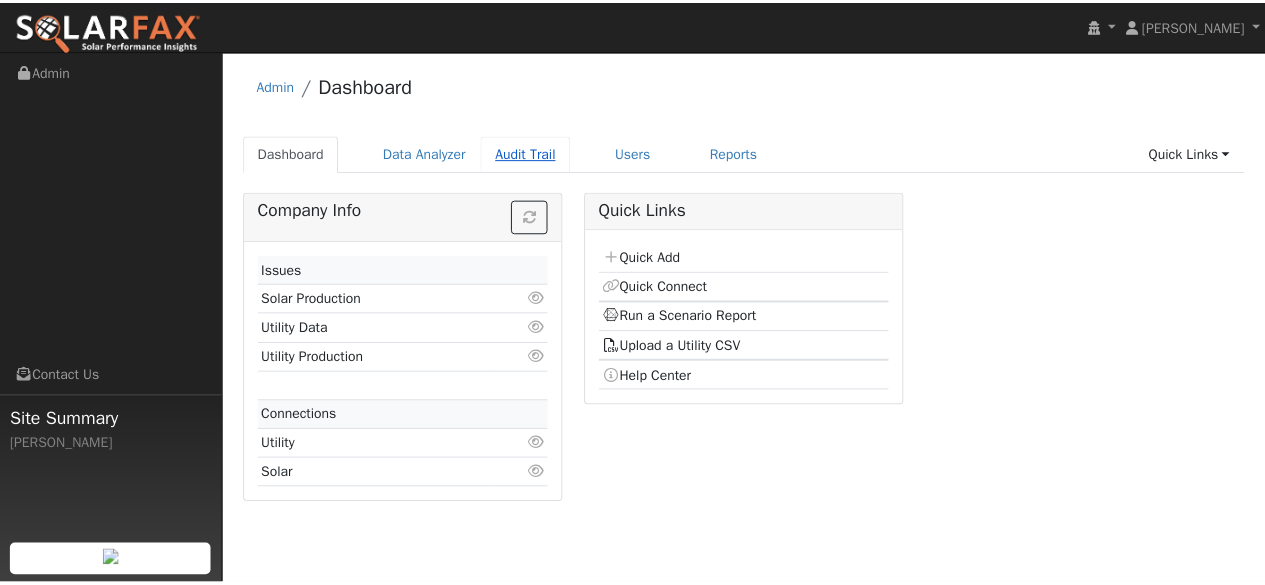 scroll, scrollTop: 0, scrollLeft: 0, axis: both 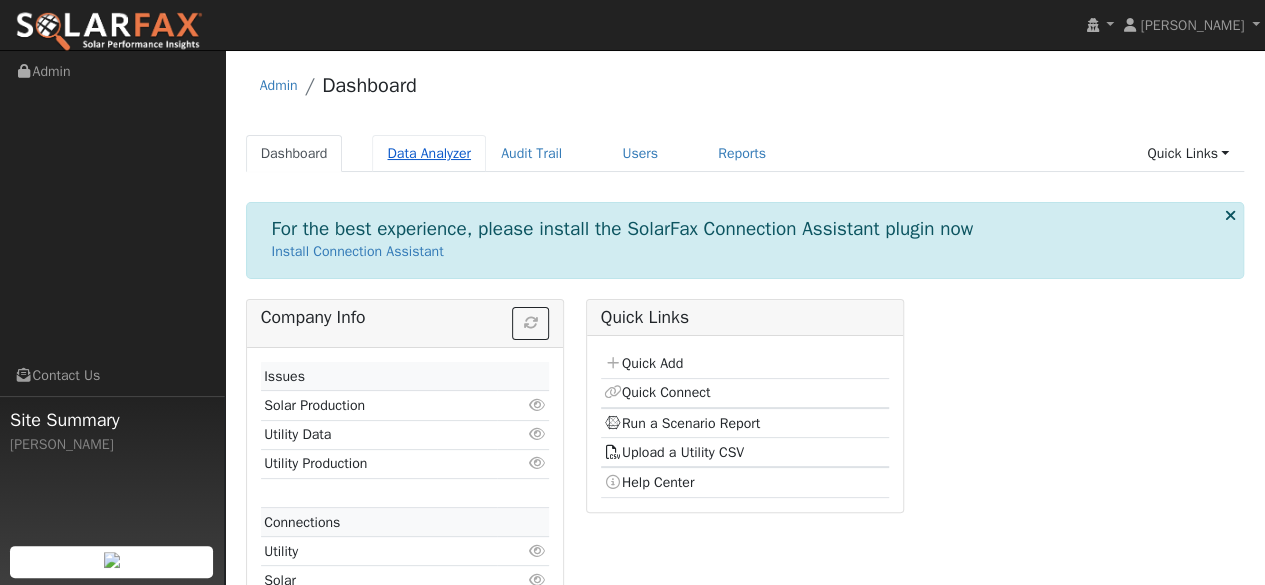 click on "Data Analyzer" at bounding box center [429, 153] 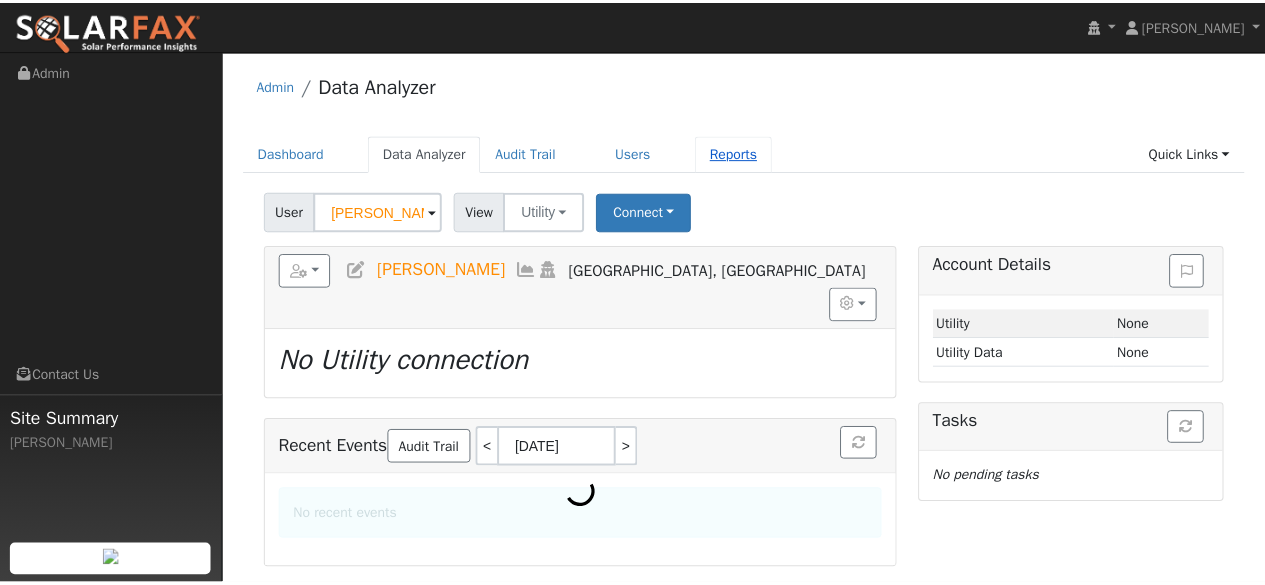 scroll, scrollTop: 0, scrollLeft: 0, axis: both 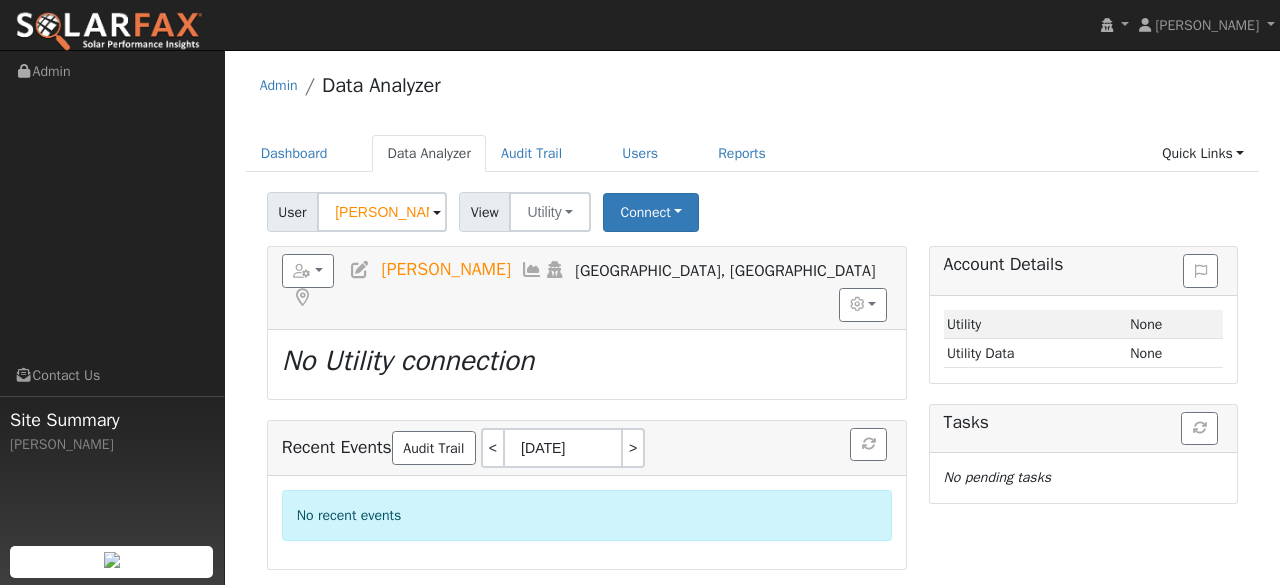click at bounding box center [437, 213] 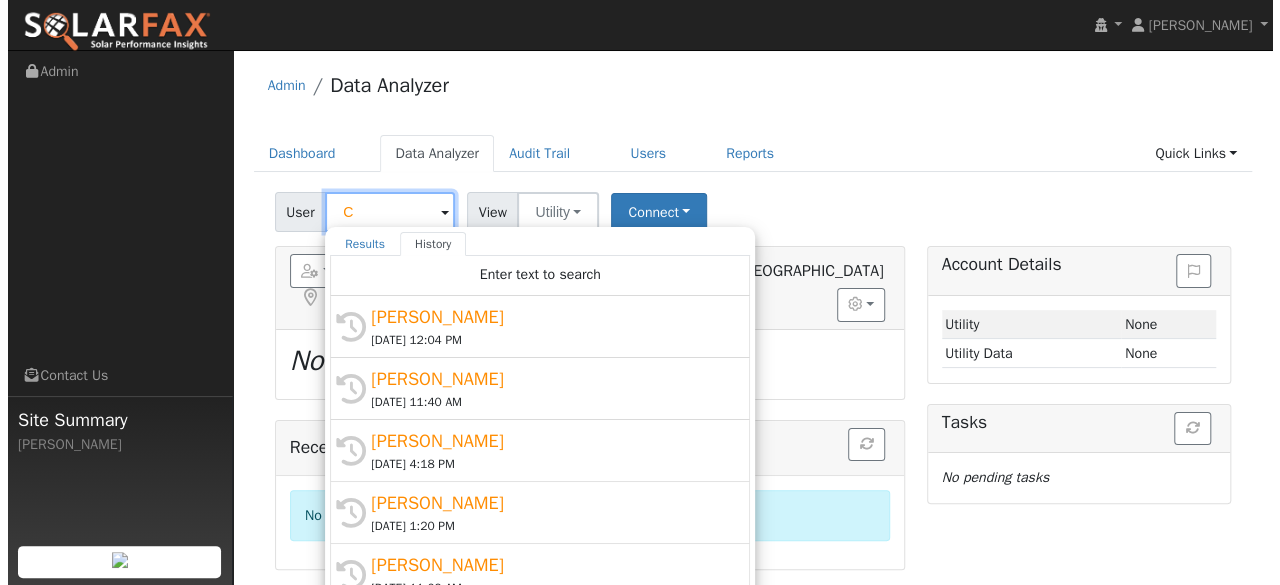 scroll, scrollTop: 0, scrollLeft: 0, axis: both 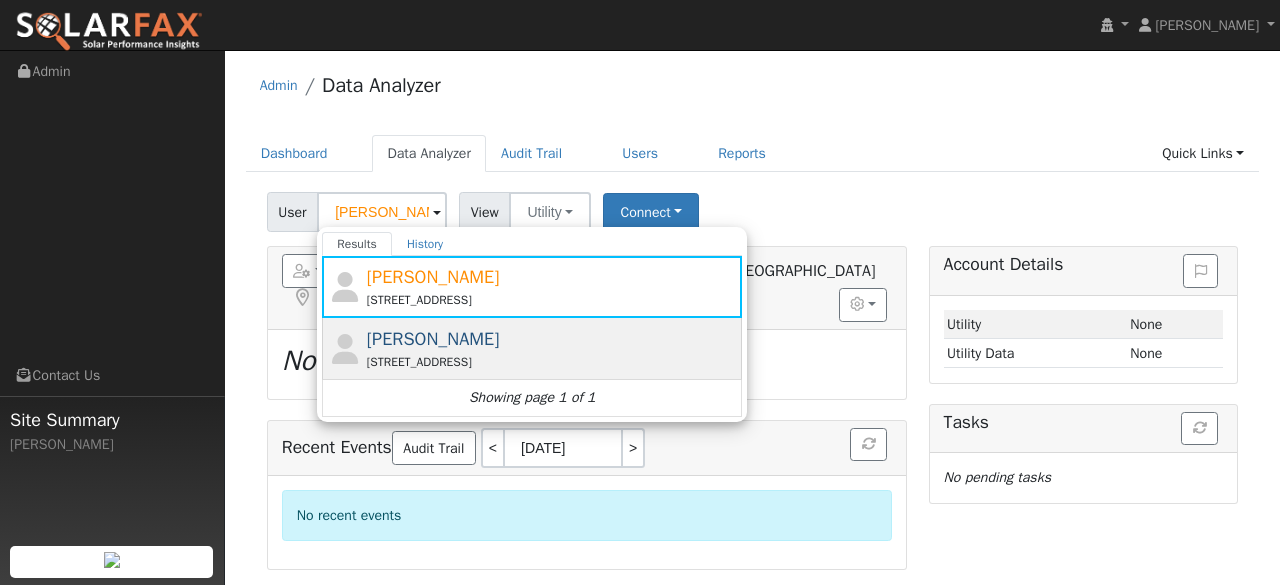 click on "[STREET_ADDRESS]" at bounding box center (552, 362) 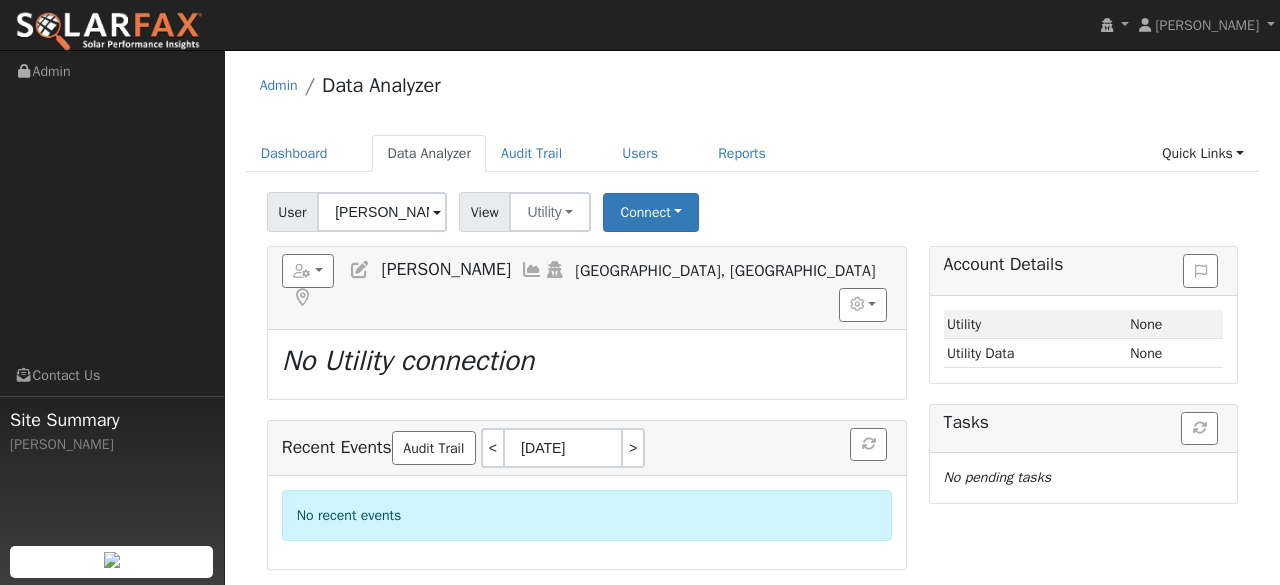 click at bounding box center (437, 213) 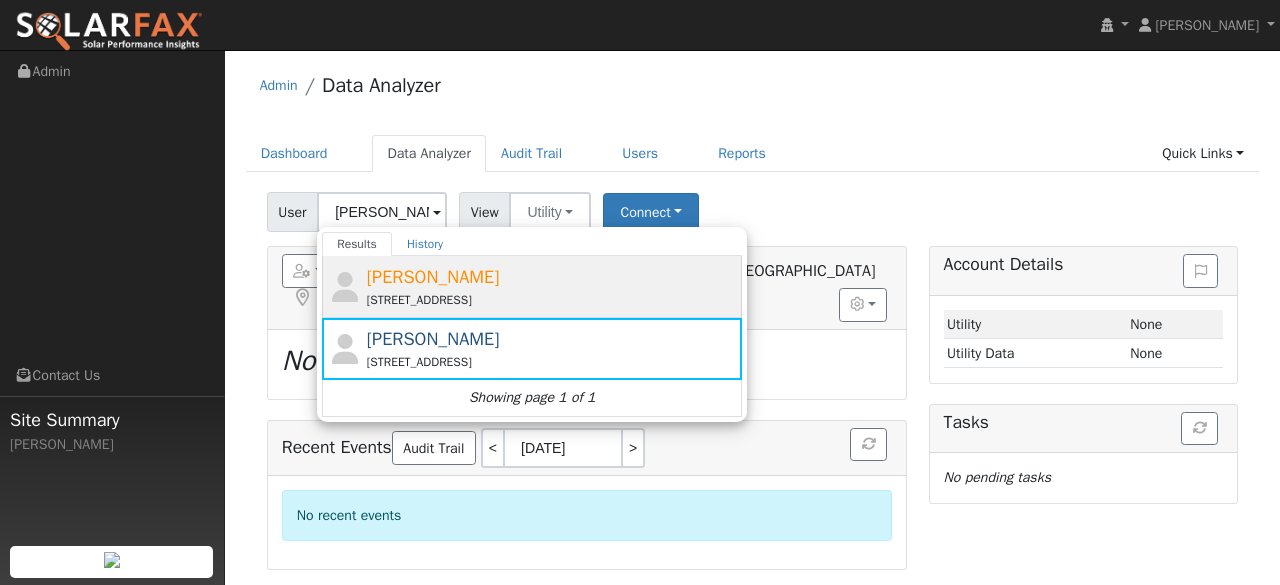 click on "[PERSON_NAME] [STREET_ADDRESS]" at bounding box center [552, 286] 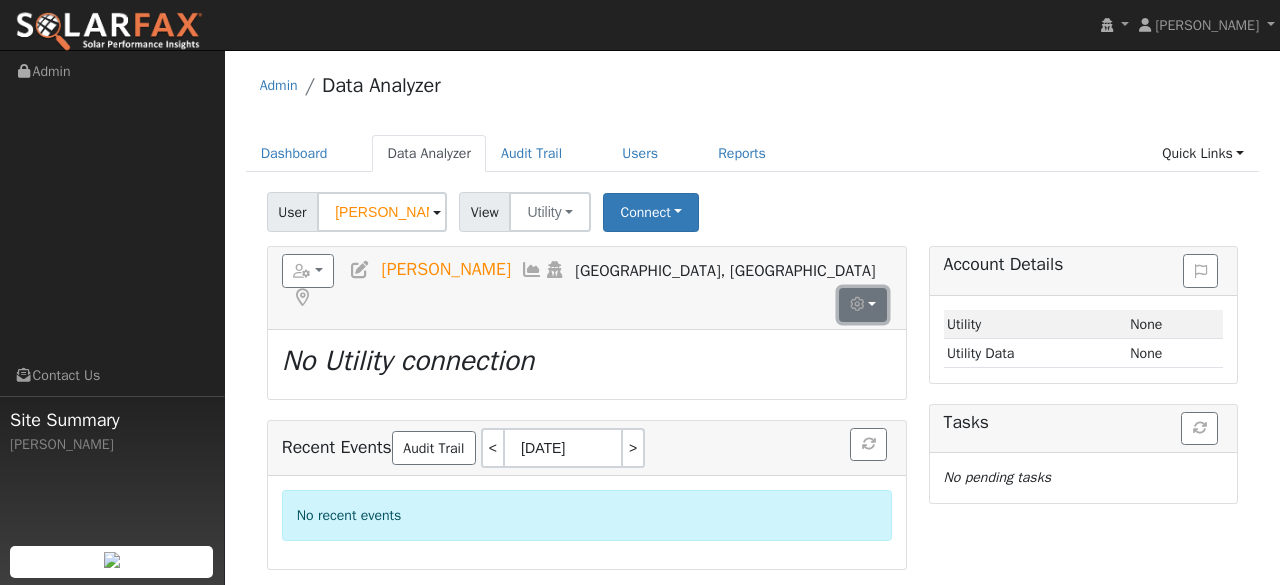 click at bounding box center (863, 305) 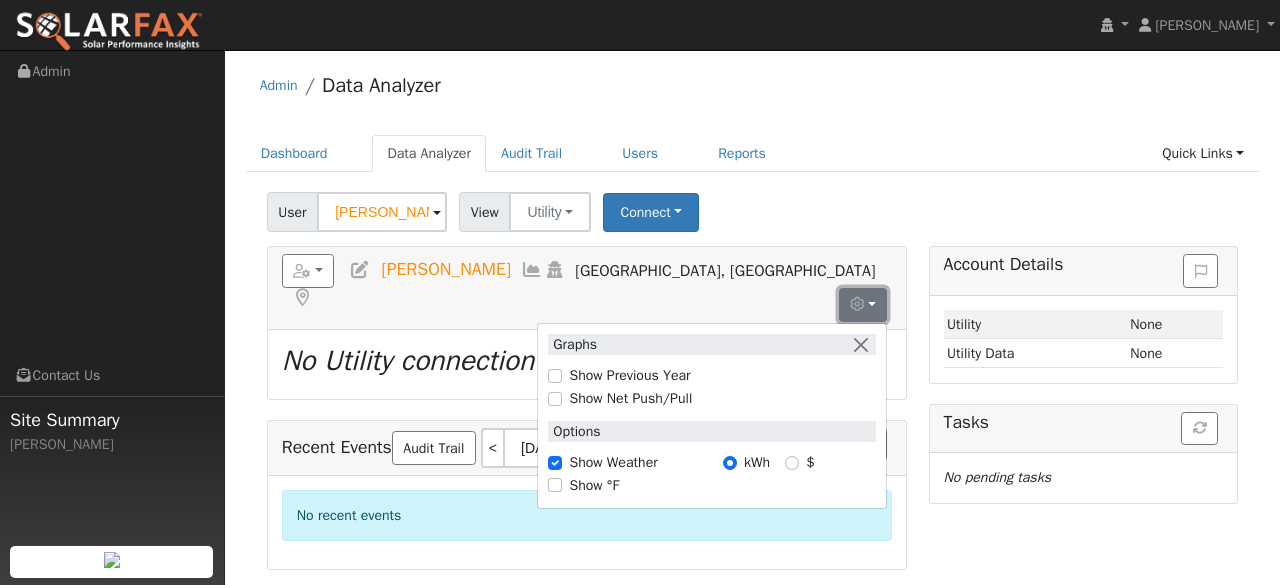 click at bounding box center (863, 305) 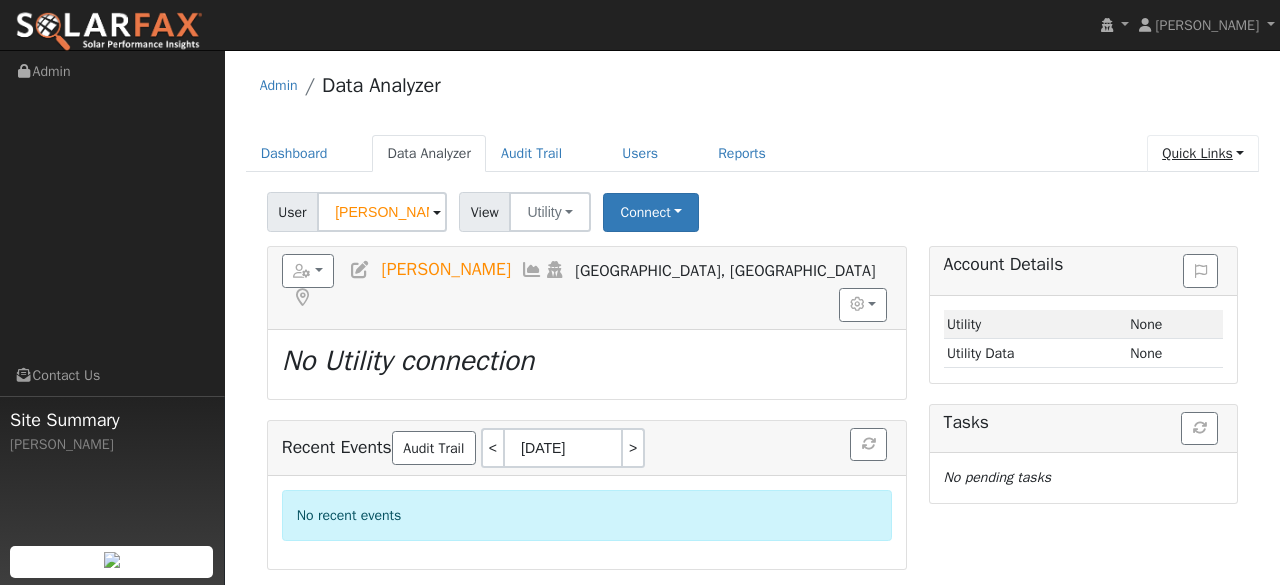 click on "Quick Links" at bounding box center (1203, 153) 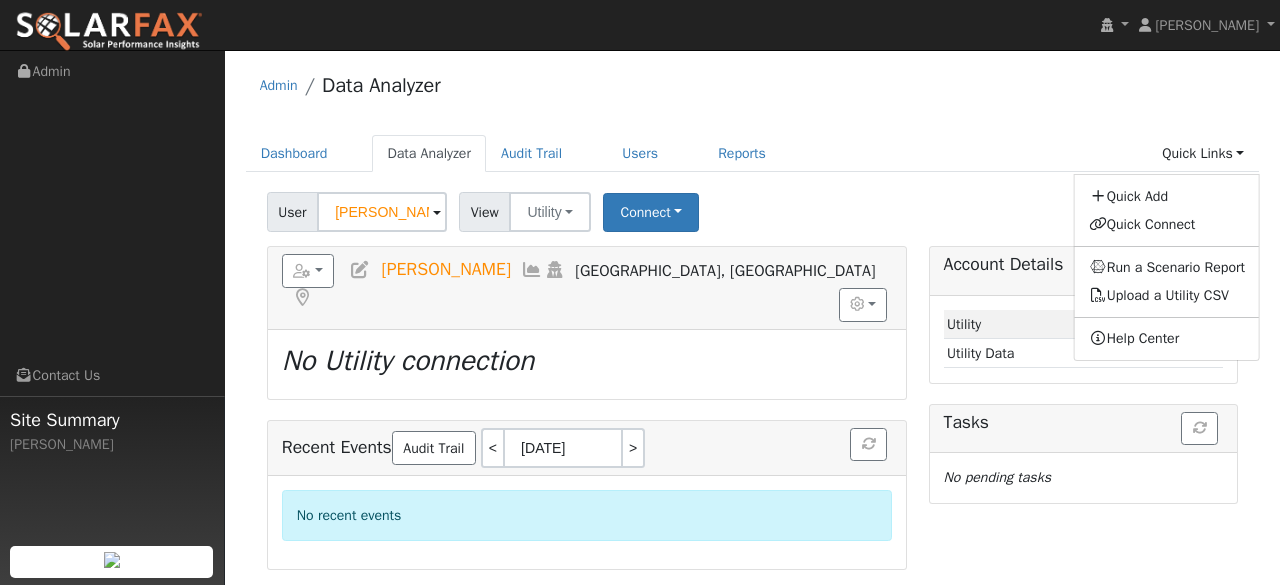 click at bounding box center [360, 270] 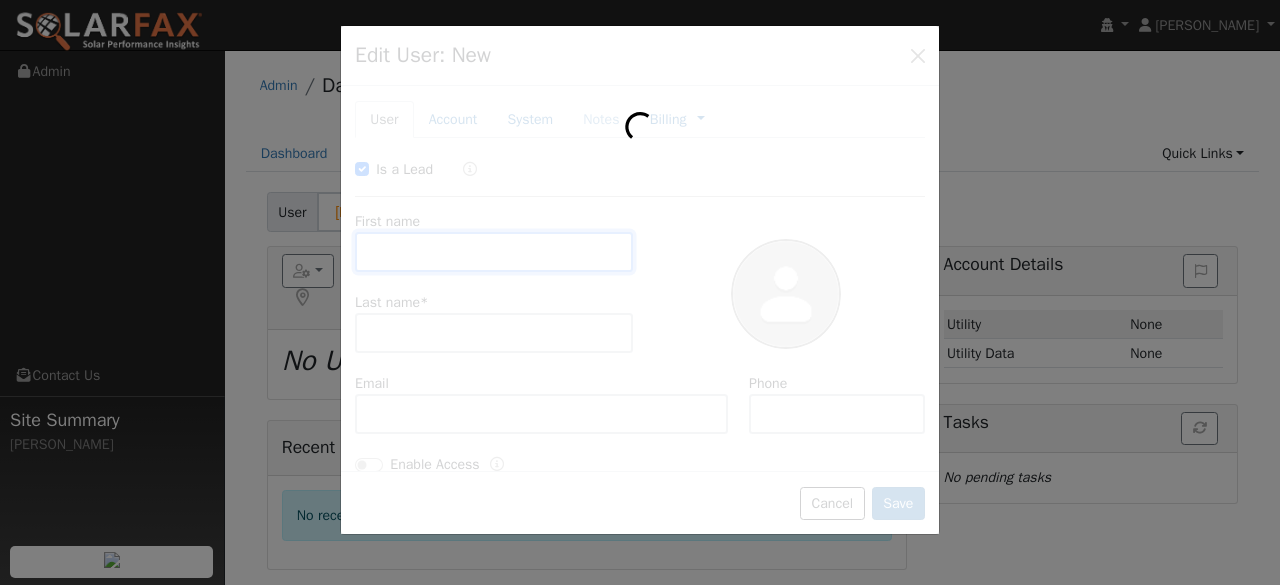 checkbox on "true" 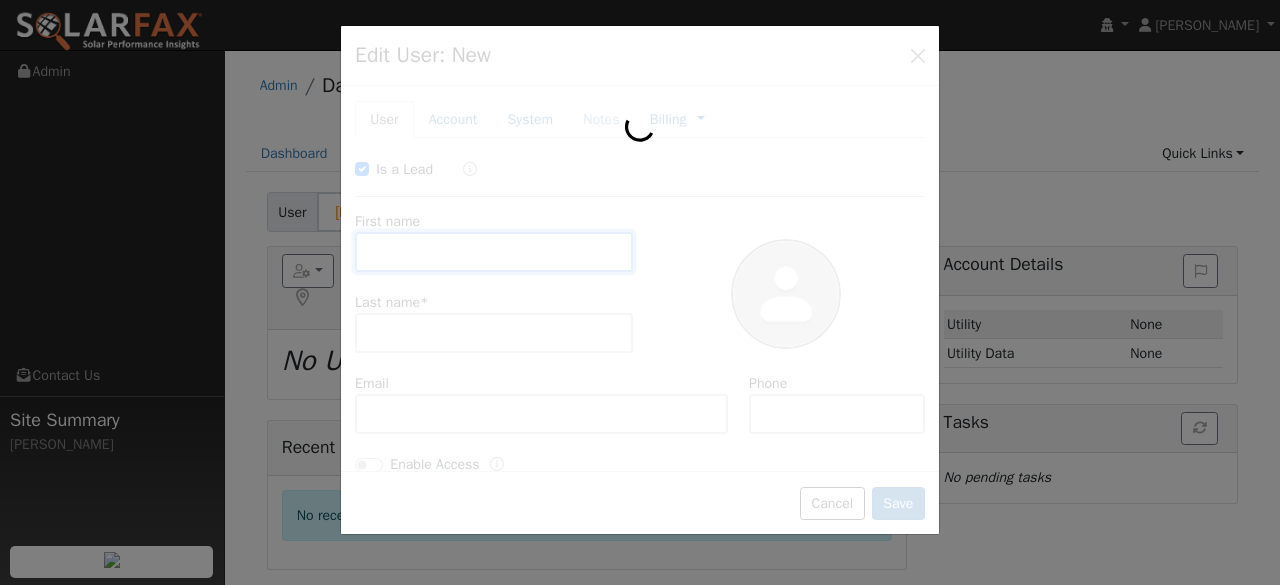 type on "[PERSON_NAME]" 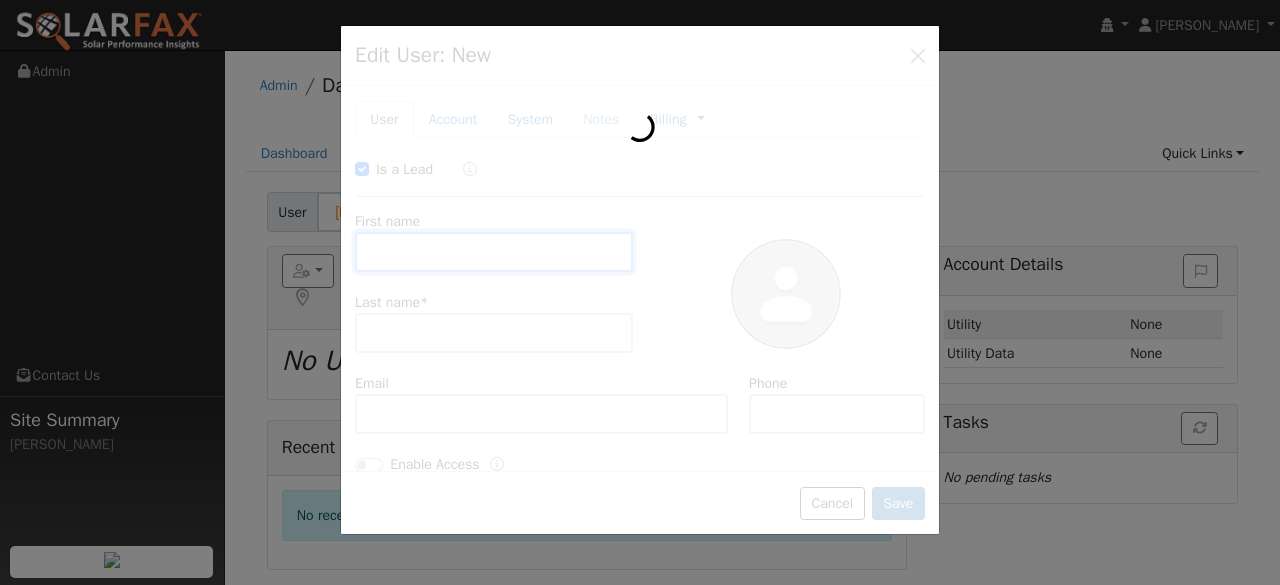 type on "[PERSON_NAME]" 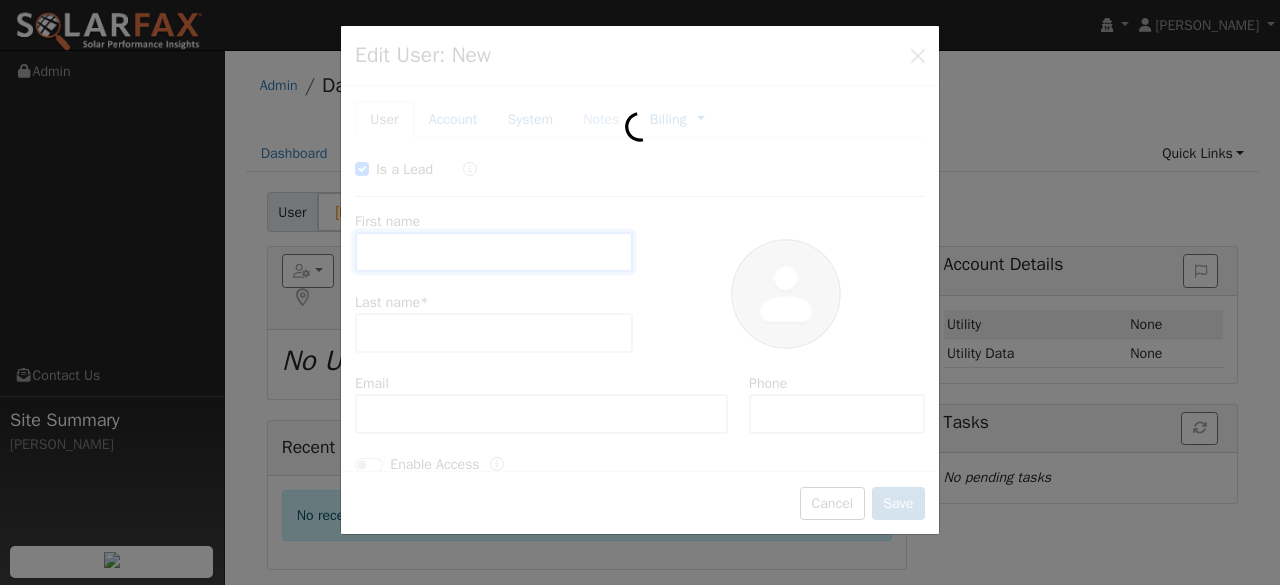 type on "[PHONE_NUMBER]" 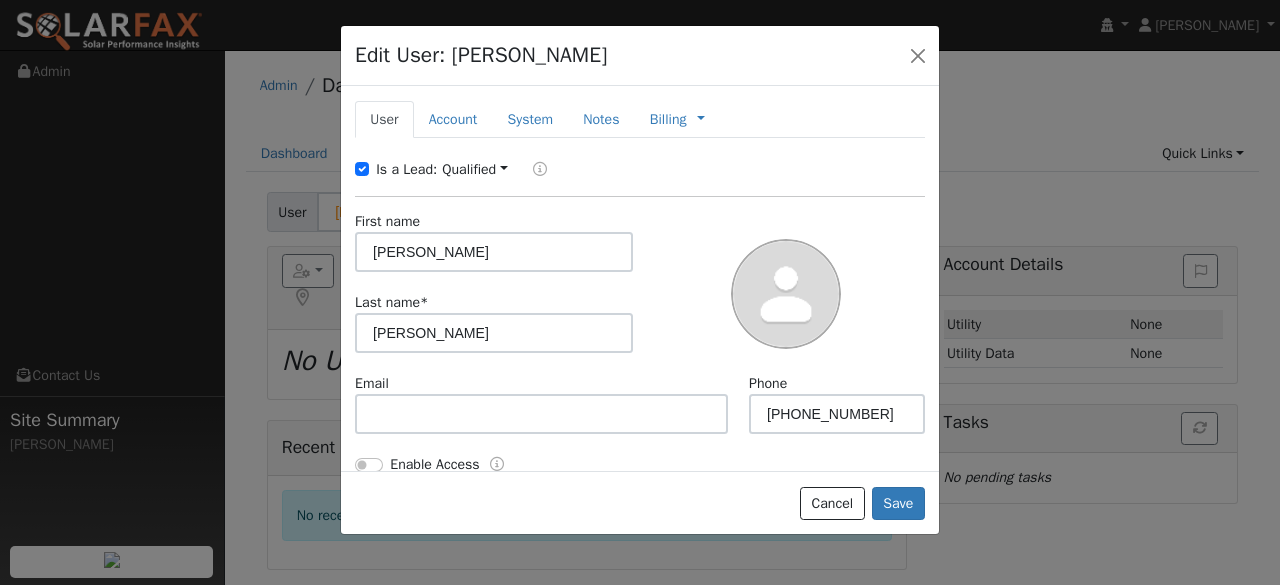 click on "Cancel Save" at bounding box center [640, 502] 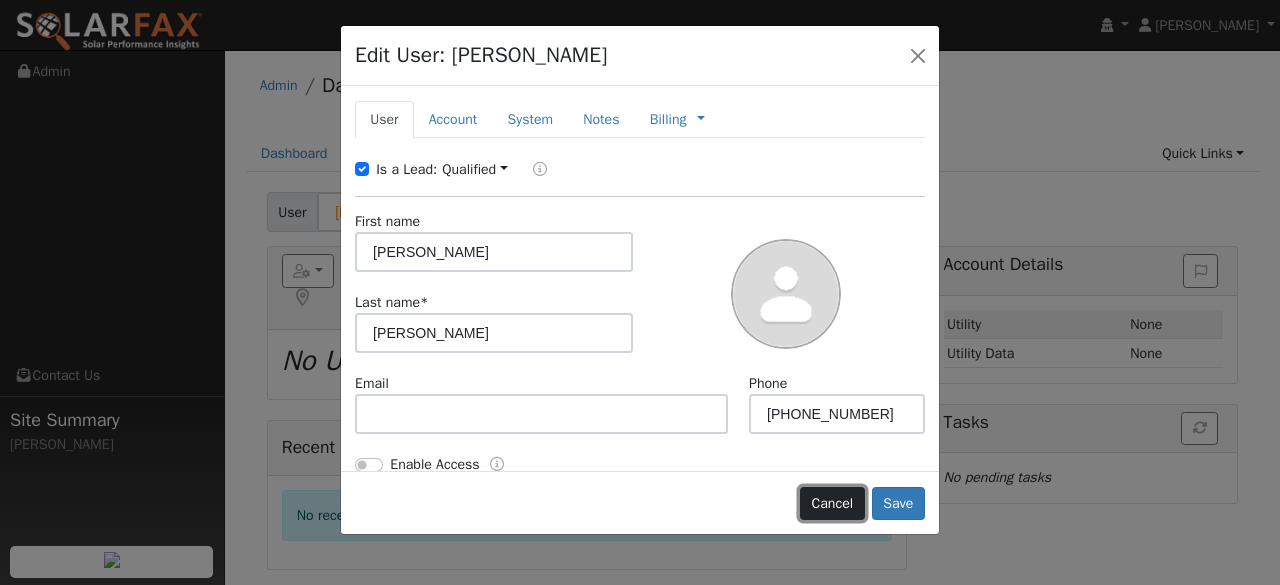 click on "Cancel" at bounding box center [832, 504] 